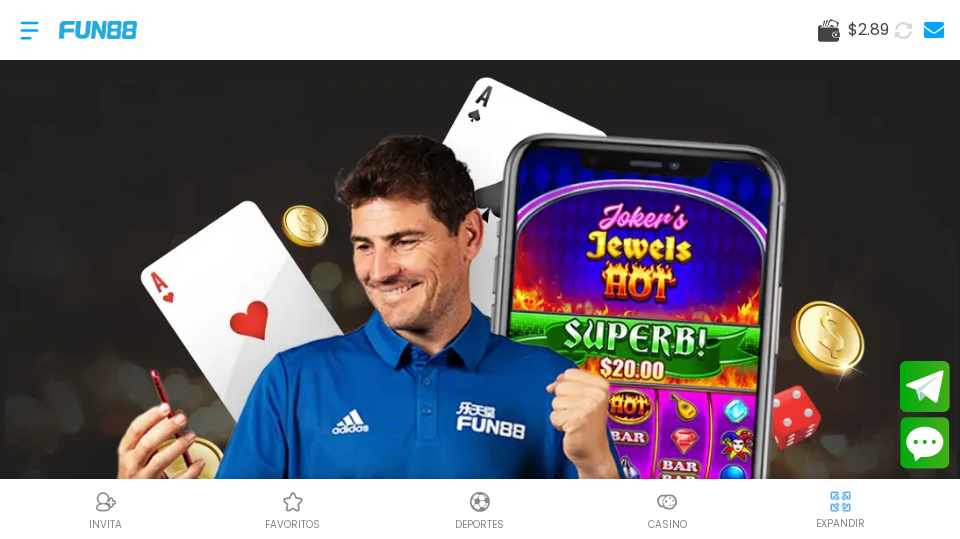 scroll, scrollTop: 0, scrollLeft: 0, axis: both 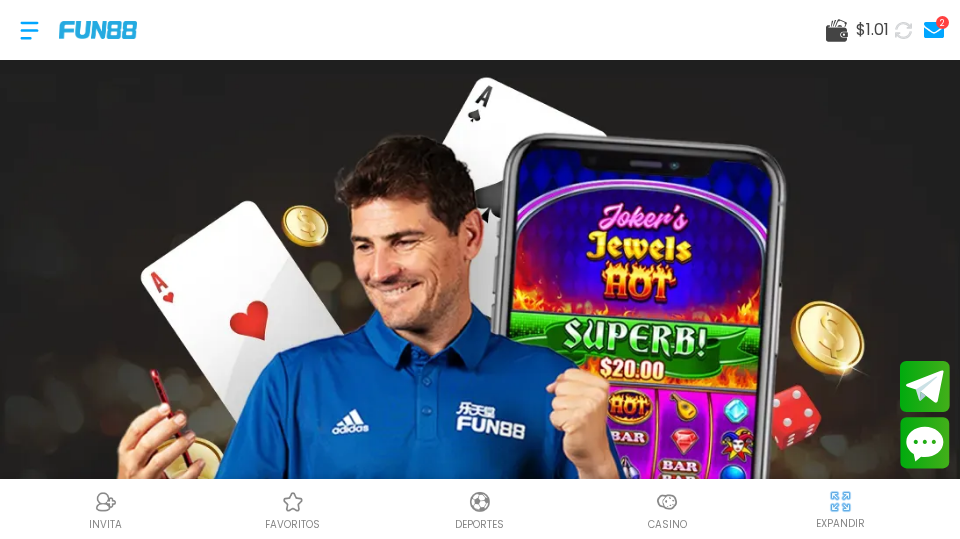 click 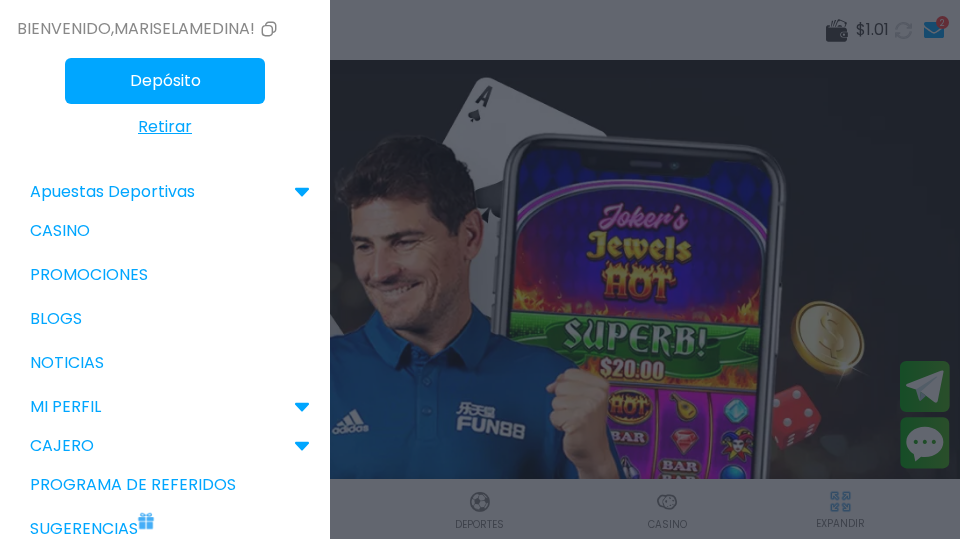 click on "Depósito" at bounding box center (165, 81) 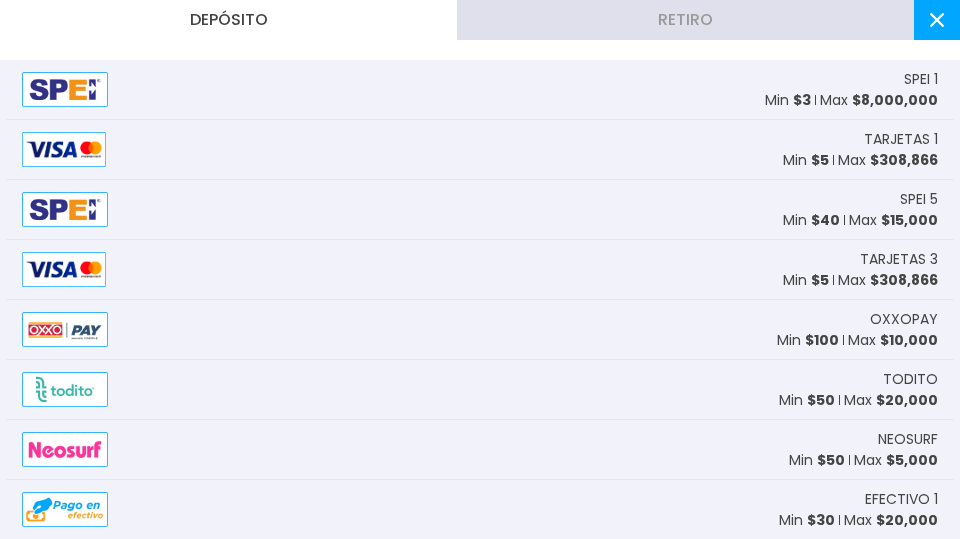 click on "Min   $ 5" at bounding box center (806, 160) 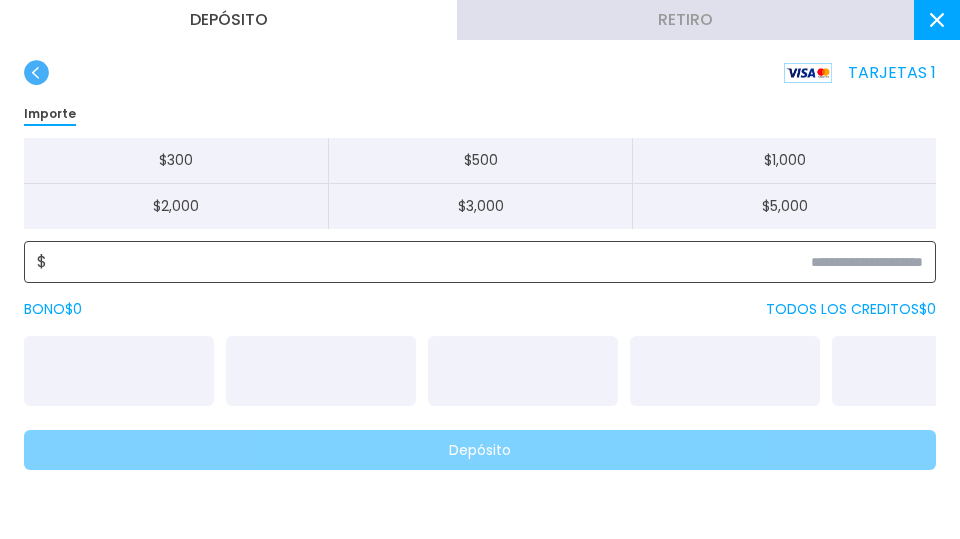 click at bounding box center [485, 262] 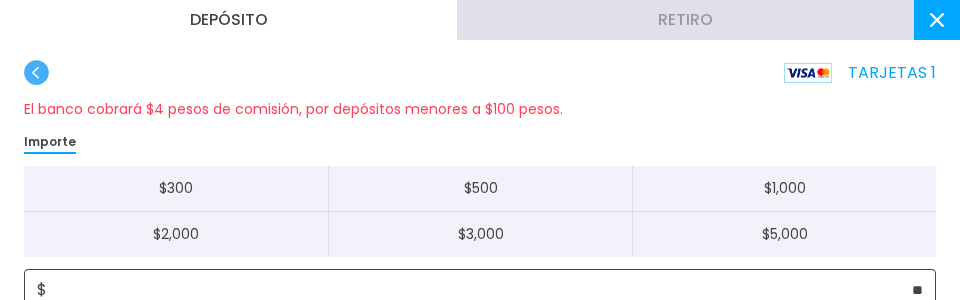 type on "**" 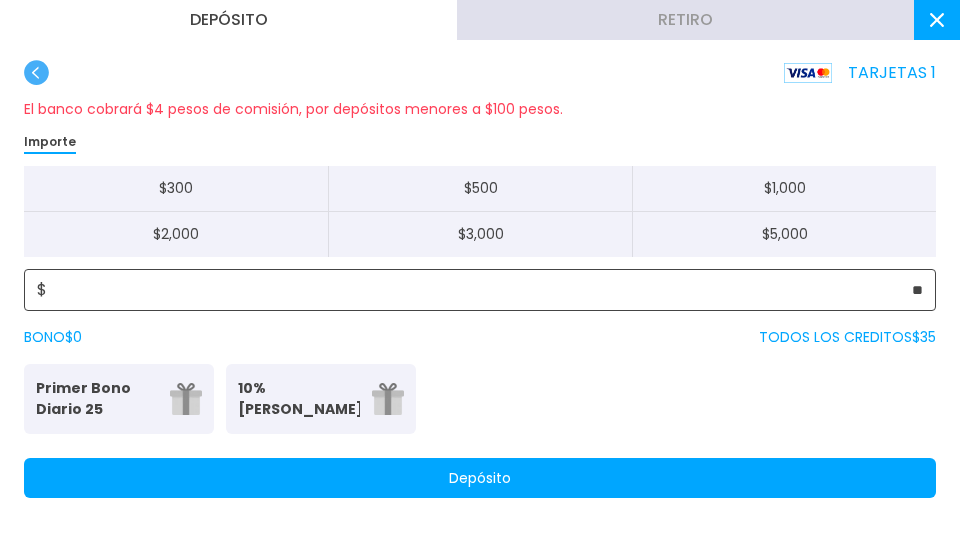 scroll, scrollTop: 61, scrollLeft: 0, axis: vertical 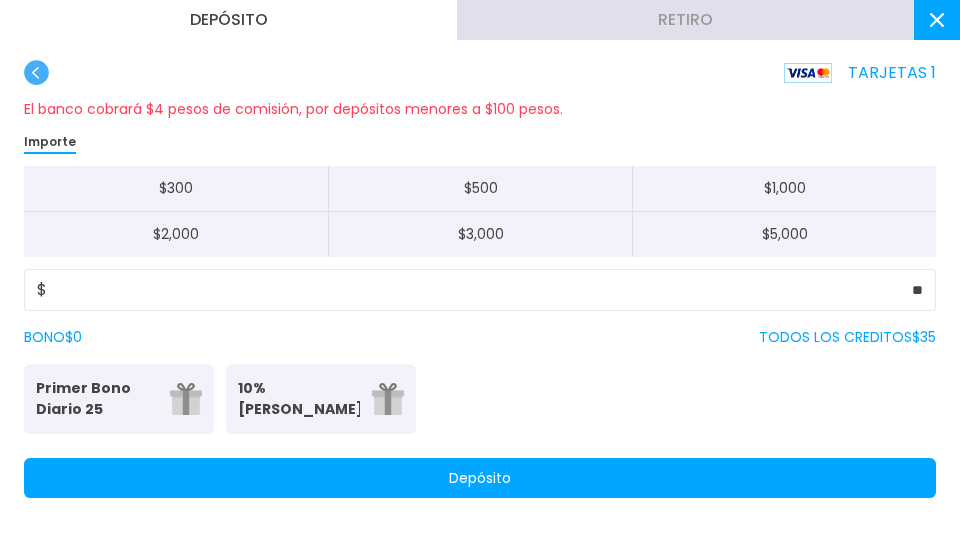click on "Depósito" at bounding box center (480, 478) 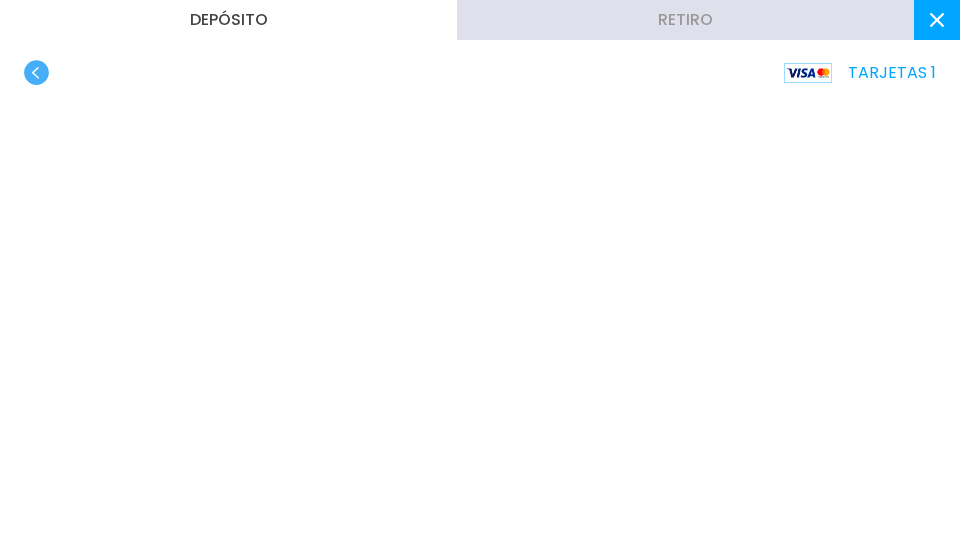 scroll, scrollTop: 0, scrollLeft: 0, axis: both 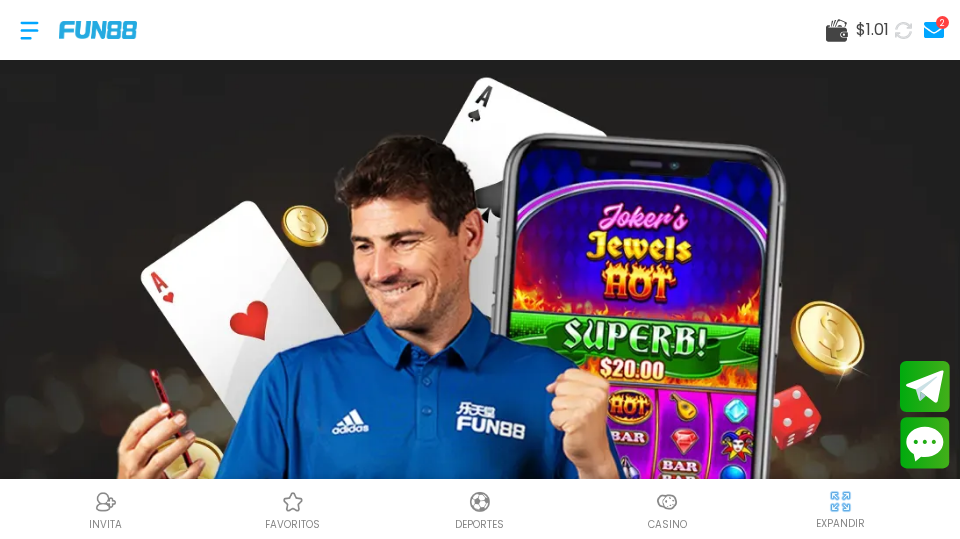 click 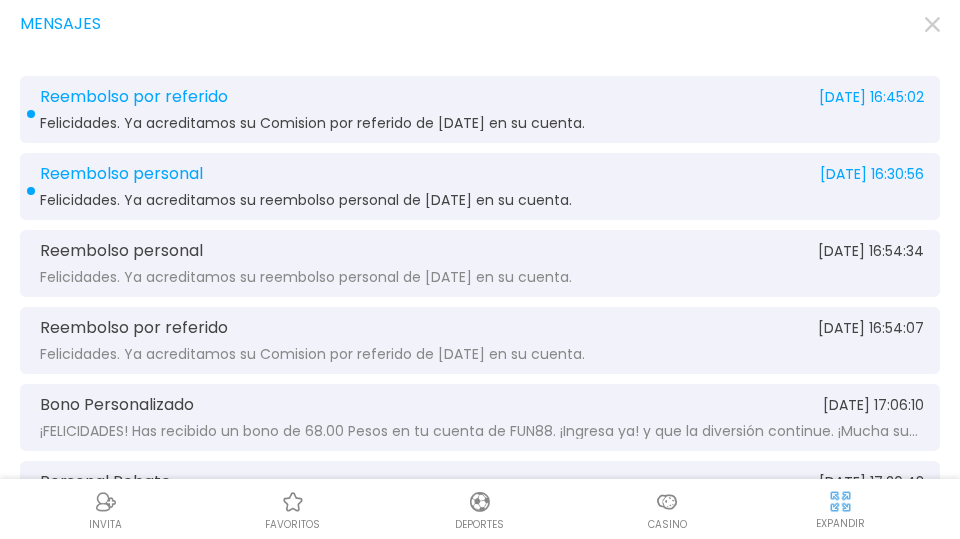 click 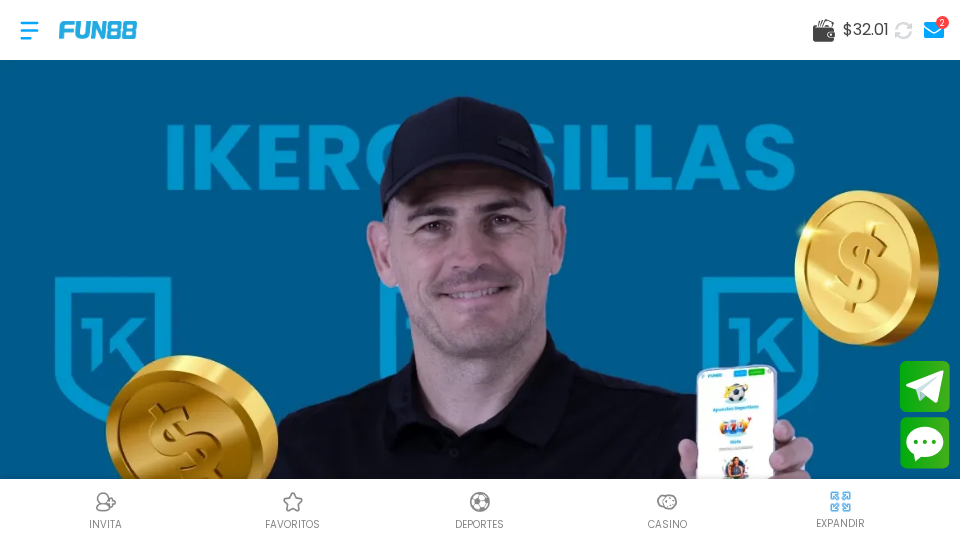 click on "Casino" at bounding box center [667, 524] 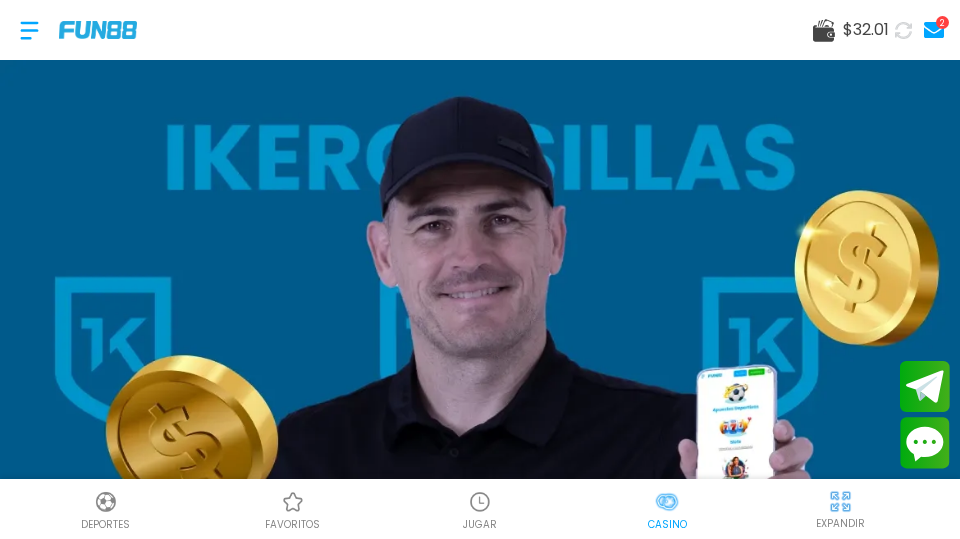 click on "JUGAR" at bounding box center (480, 524) 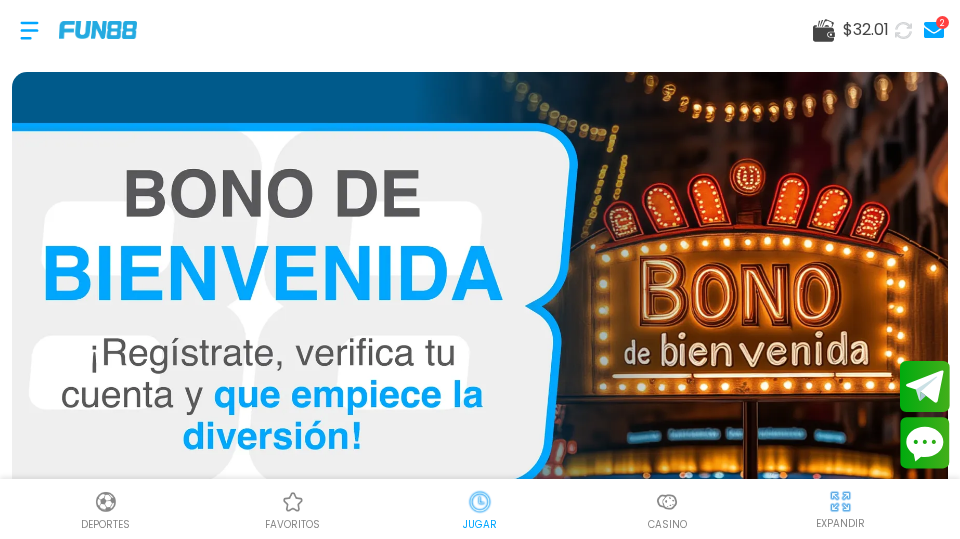 scroll, scrollTop: 60, scrollLeft: 0, axis: vertical 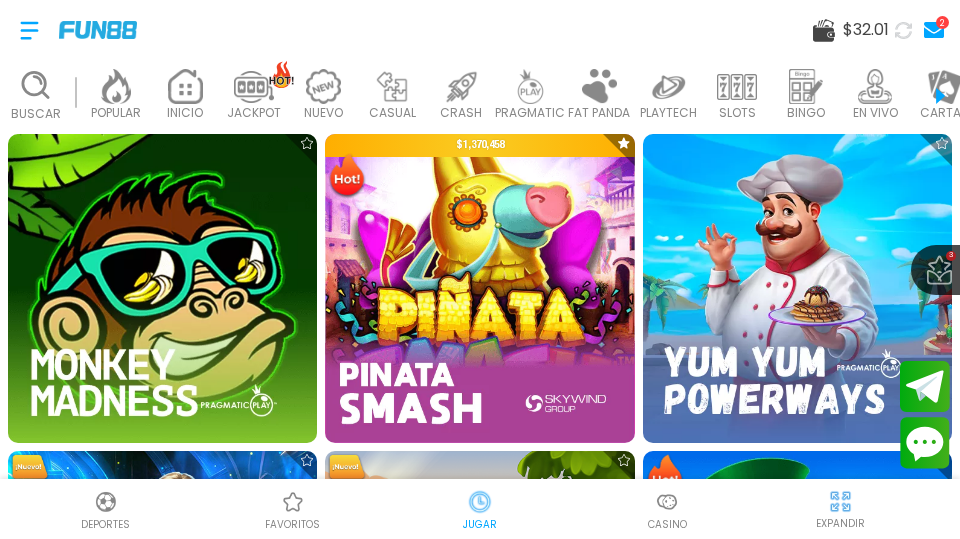 click at bounding box center (797, 288) 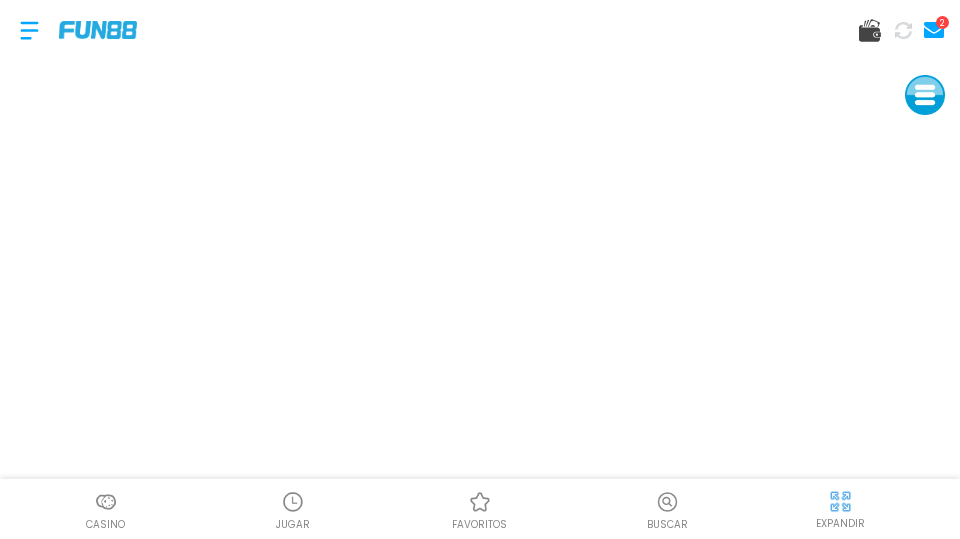 click at bounding box center [293, 502] 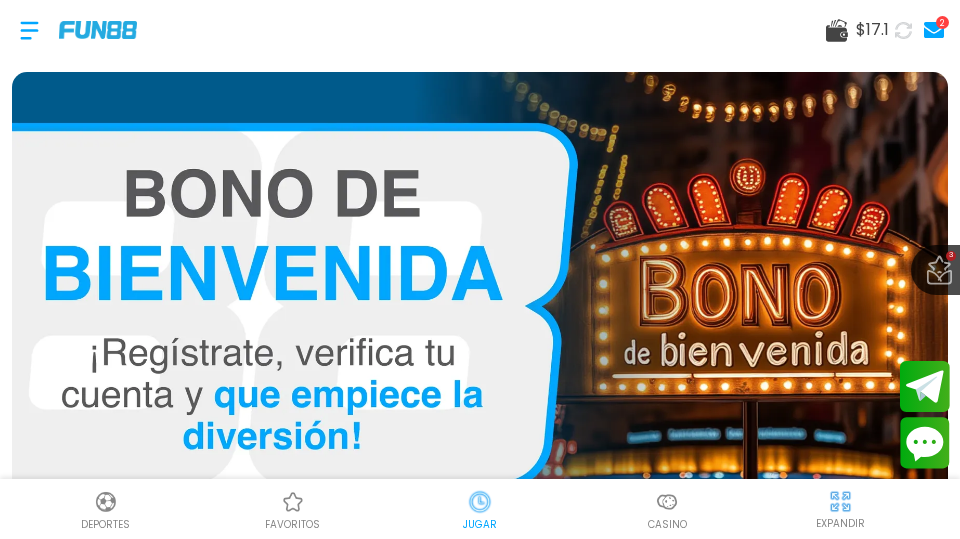 scroll, scrollTop: 60, scrollLeft: 0, axis: vertical 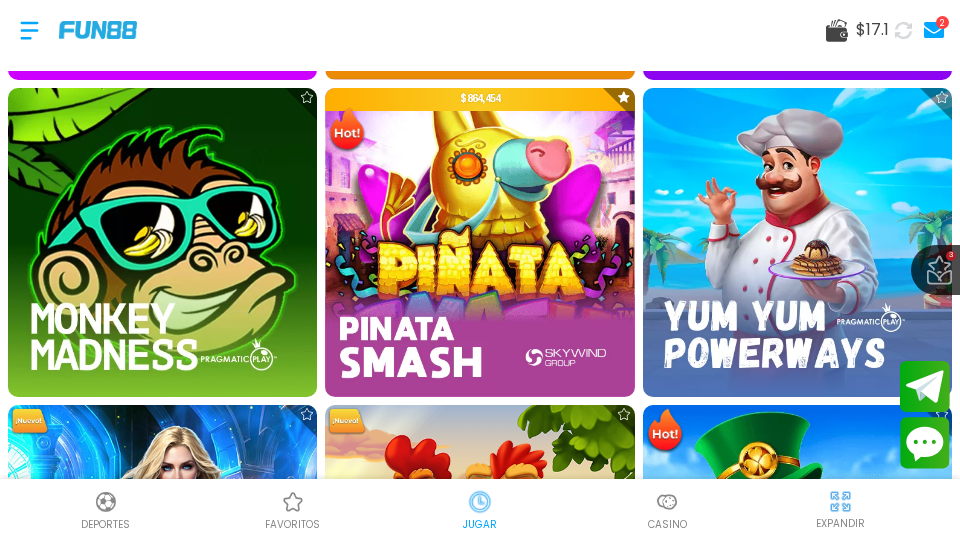 click at bounding box center (479, 242) 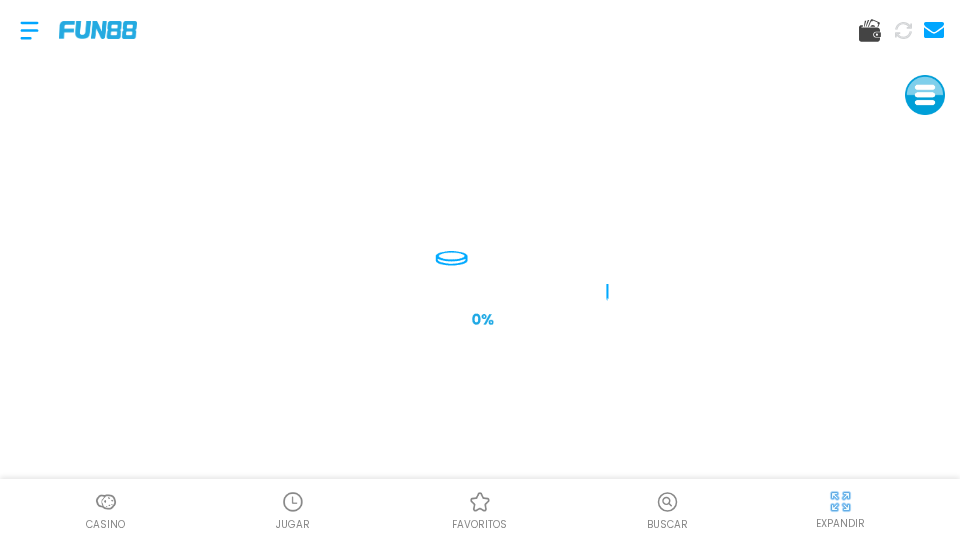 scroll, scrollTop: 0, scrollLeft: 0, axis: both 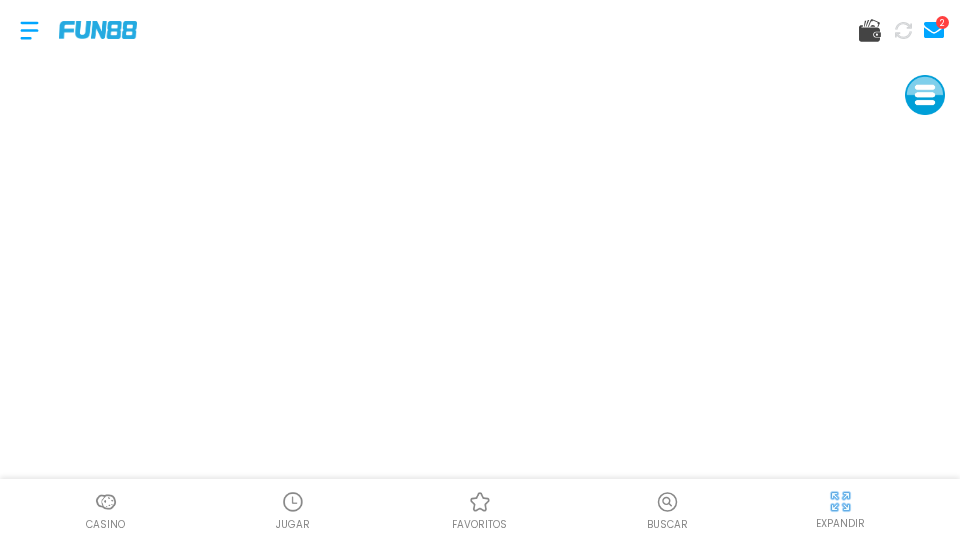 click at bounding box center [903, 30] 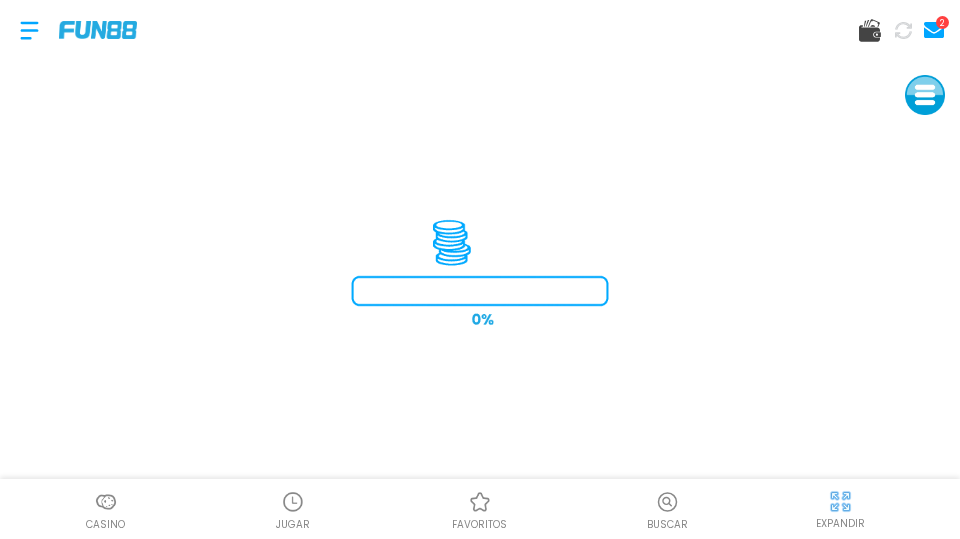 scroll, scrollTop: 0, scrollLeft: 0, axis: both 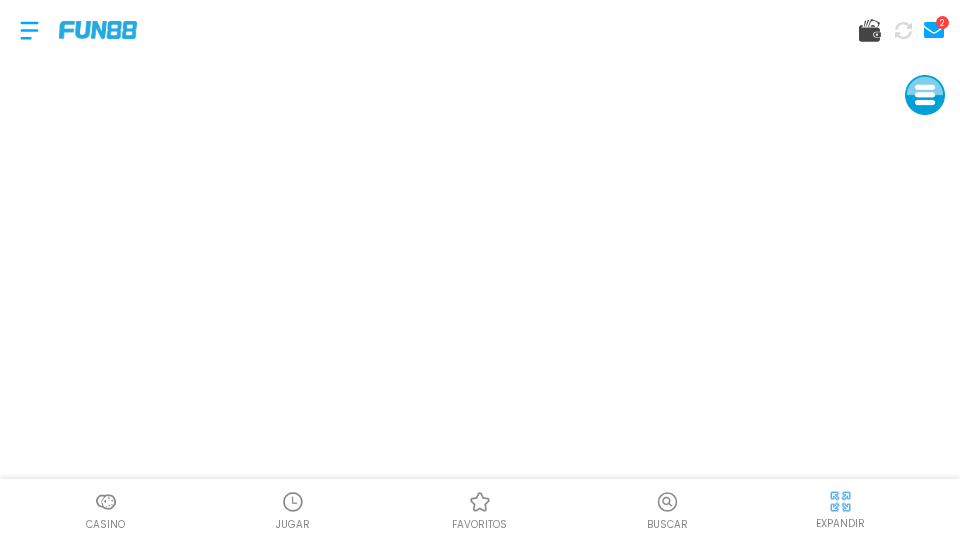click on "JUGAR" at bounding box center (292, 509) 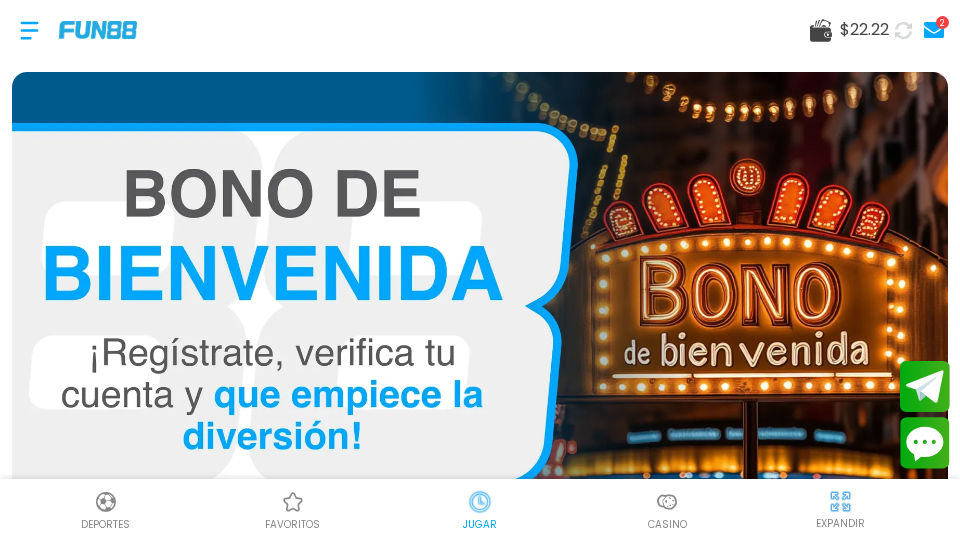 scroll, scrollTop: 60, scrollLeft: 0, axis: vertical 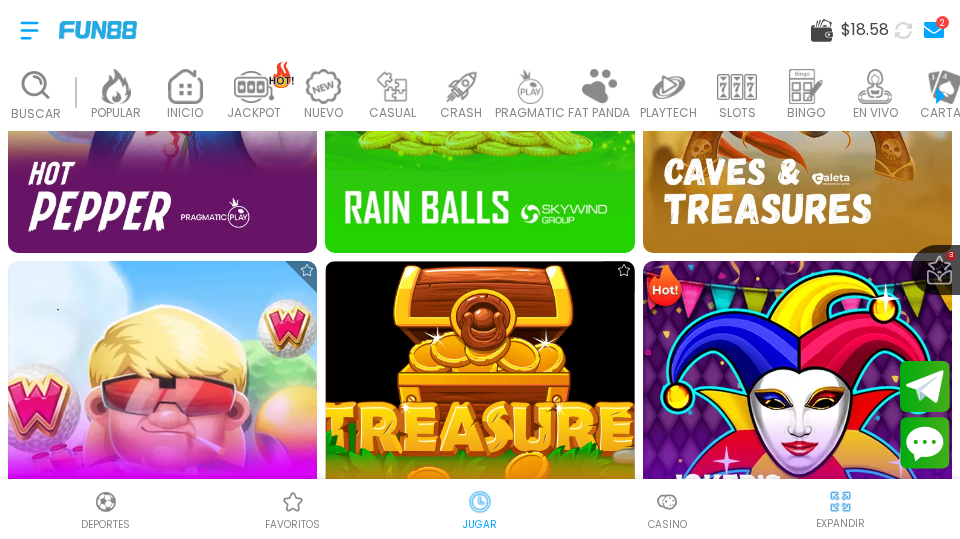 click at bounding box center [162, 97] 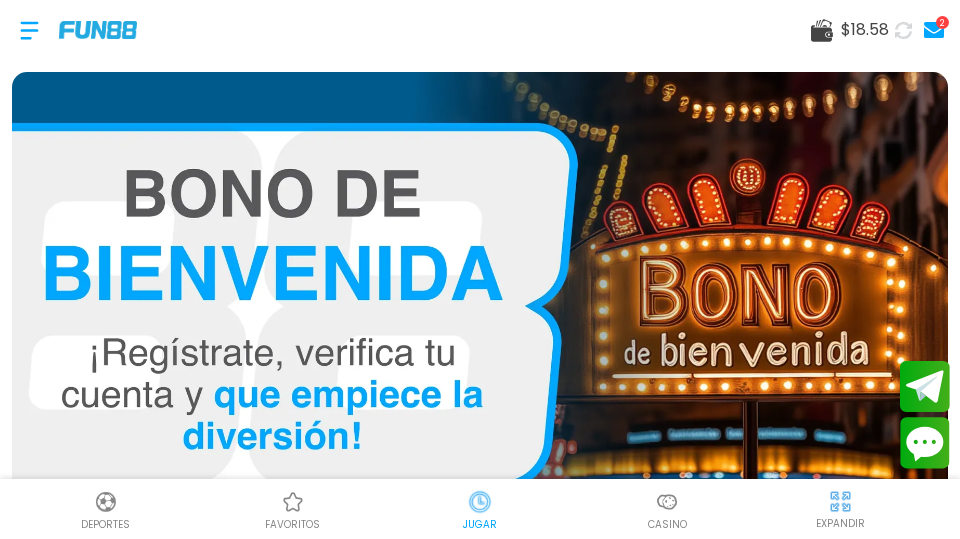 scroll, scrollTop: 60, scrollLeft: 0, axis: vertical 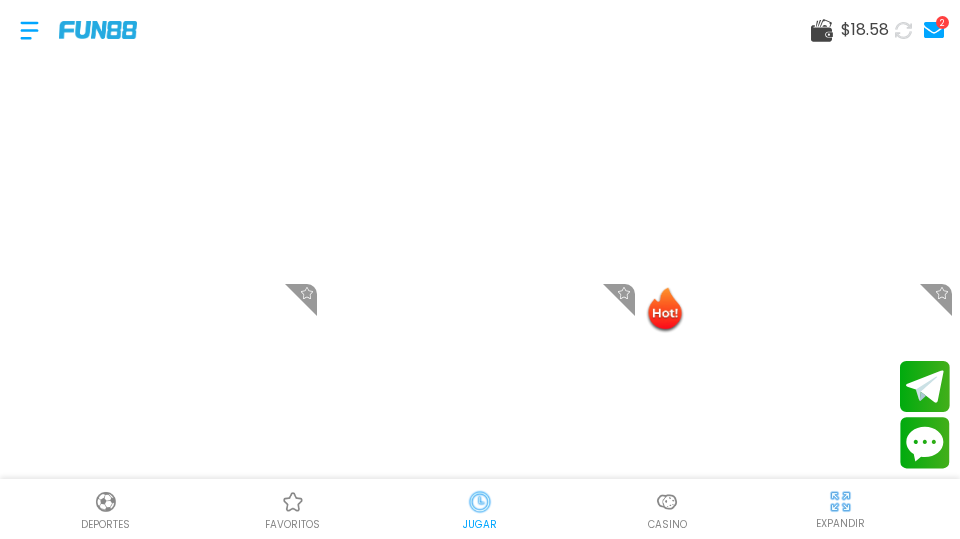 click at bounding box center [797, 438] 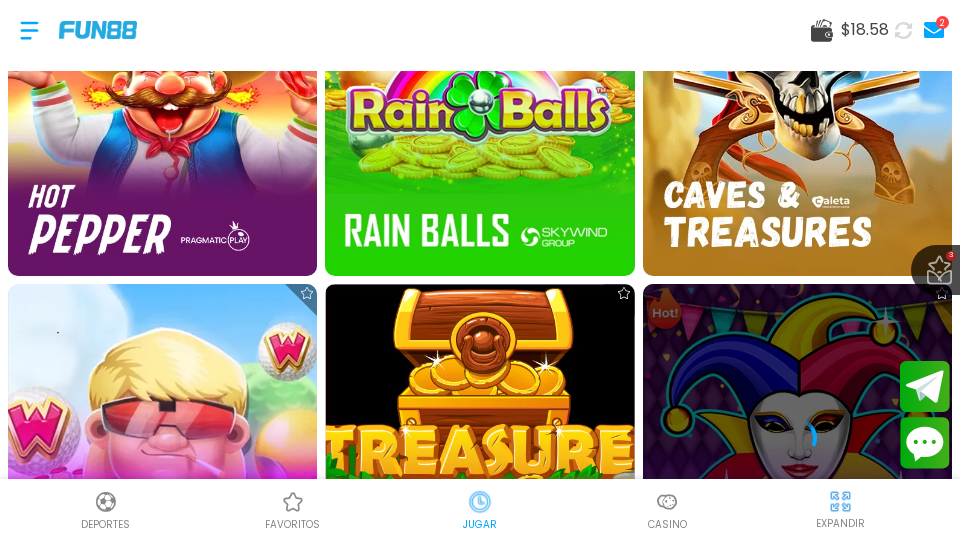 scroll, scrollTop: 879, scrollLeft: 0, axis: vertical 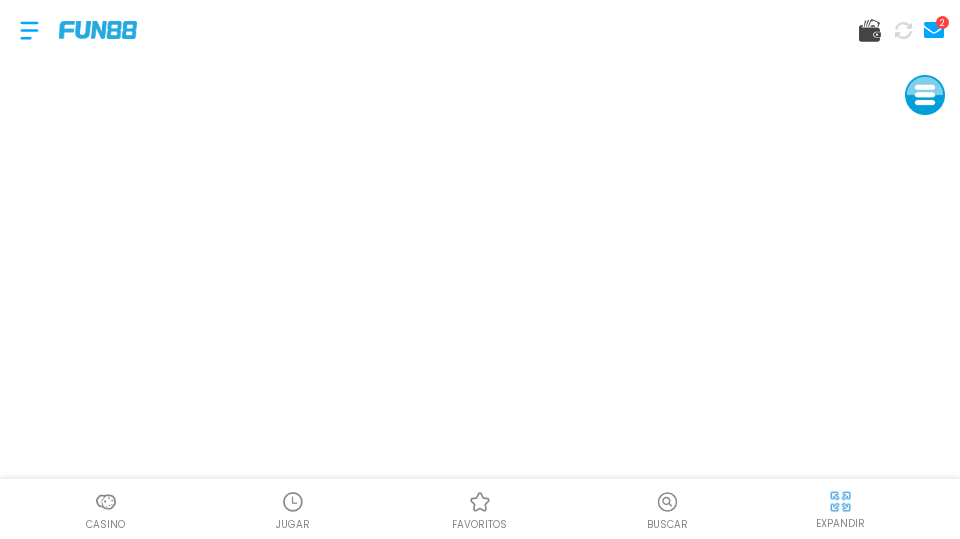 click at bounding box center (293, 502) 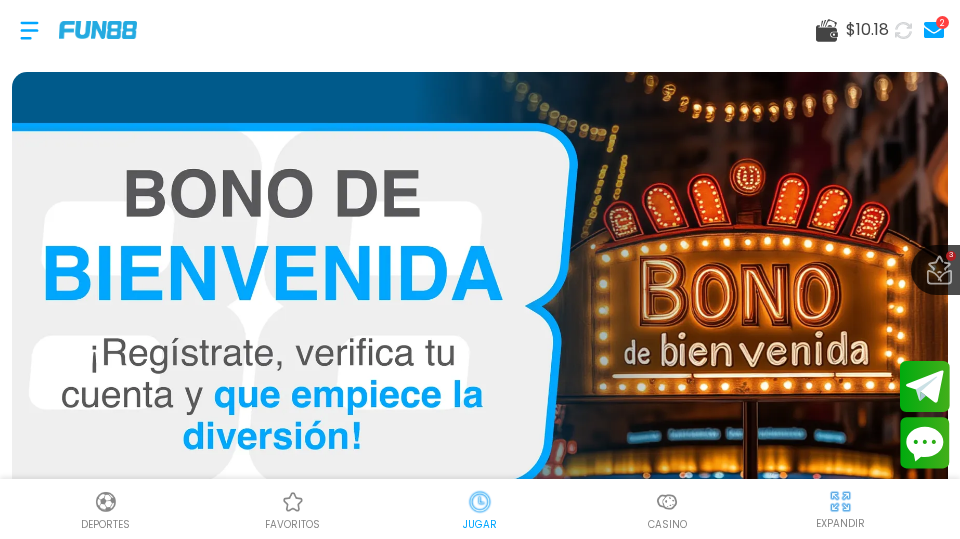 scroll, scrollTop: 60, scrollLeft: 0, axis: vertical 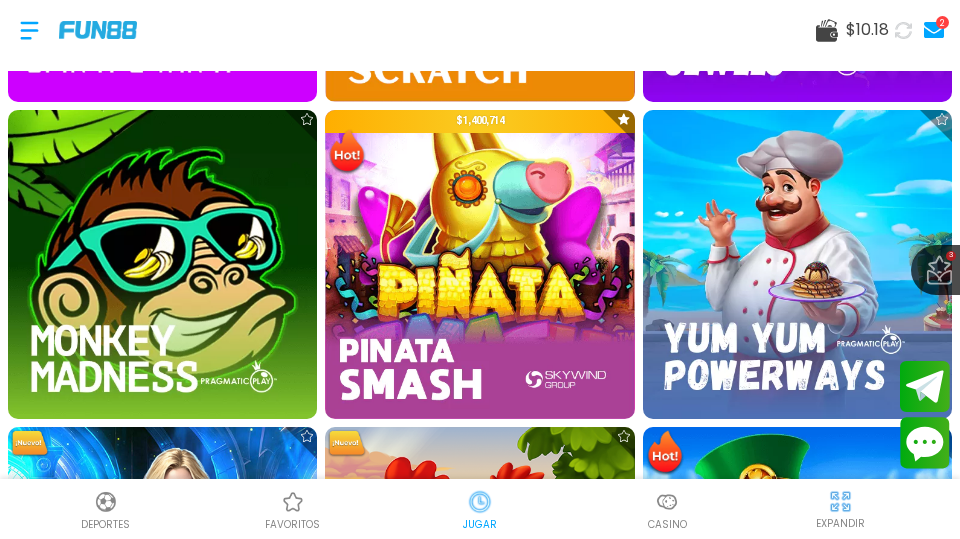 click at bounding box center (162, 264) 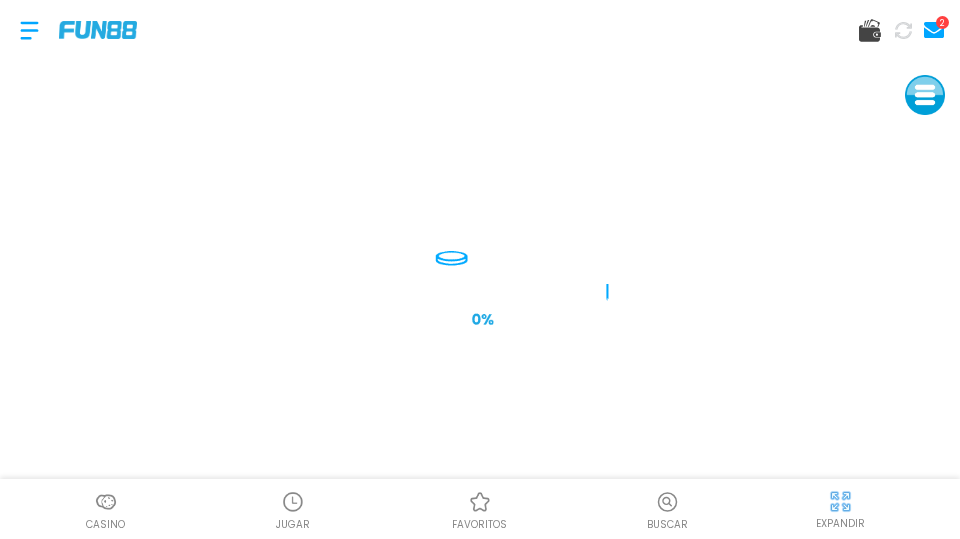 scroll, scrollTop: 0, scrollLeft: 0, axis: both 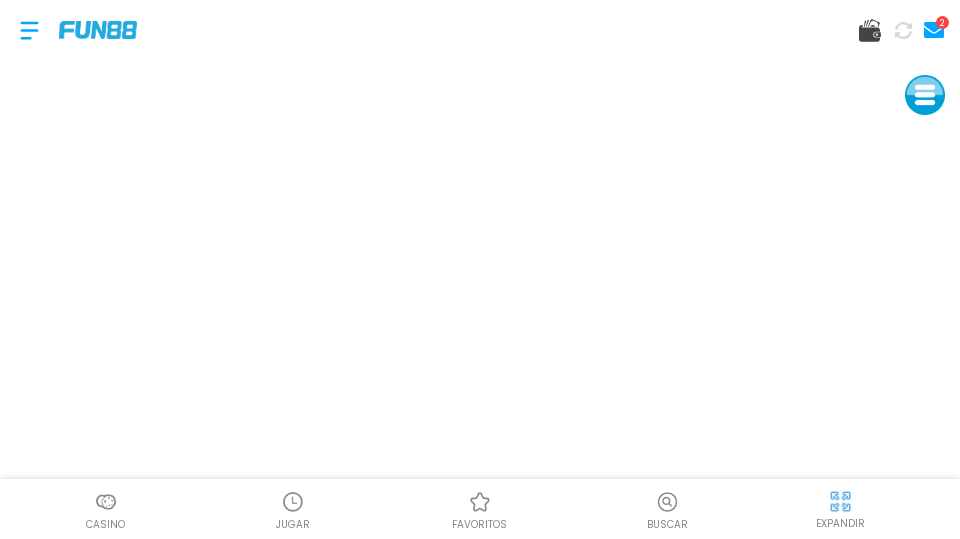click at bounding box center (293, 502) 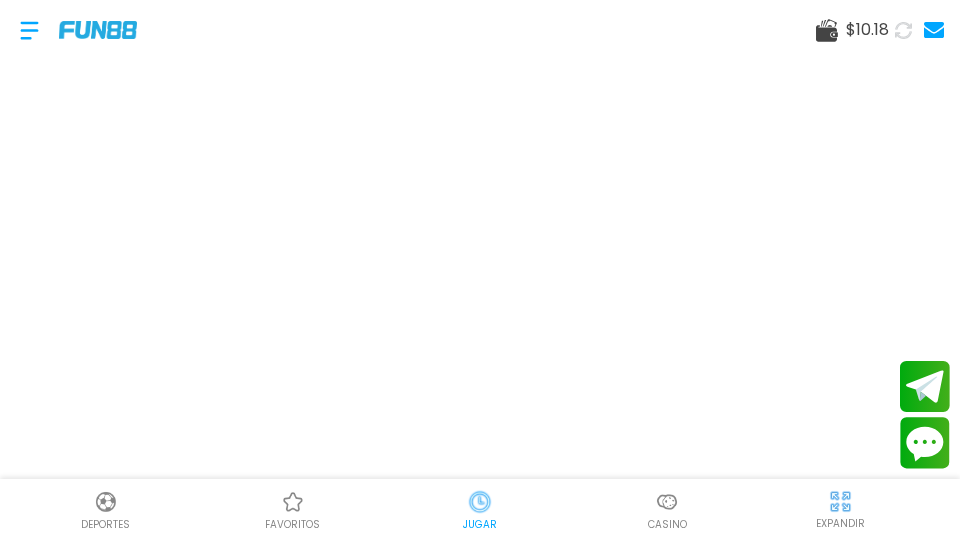 click at bounding box center [29, 30] 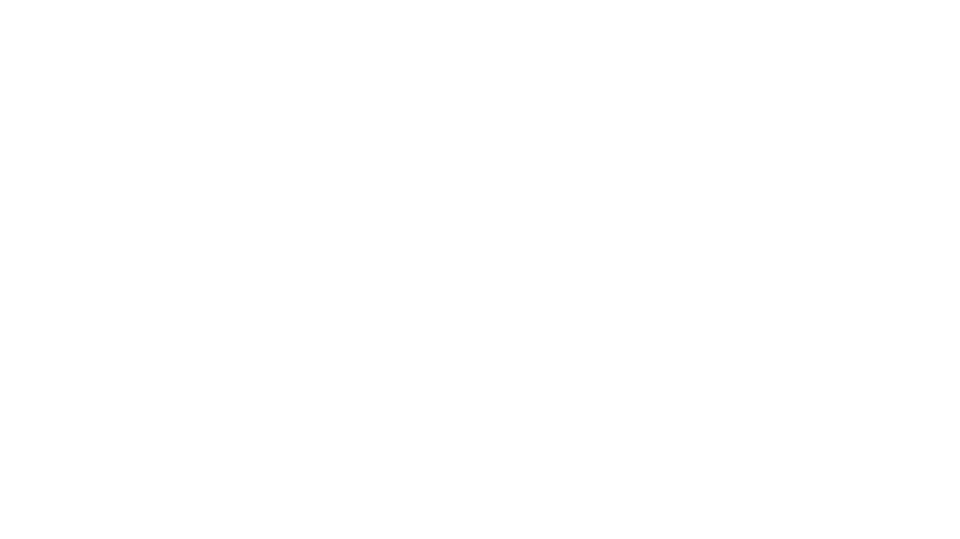 scroll, scrollTop: 47, scrollLeft: 0, axis: vertical 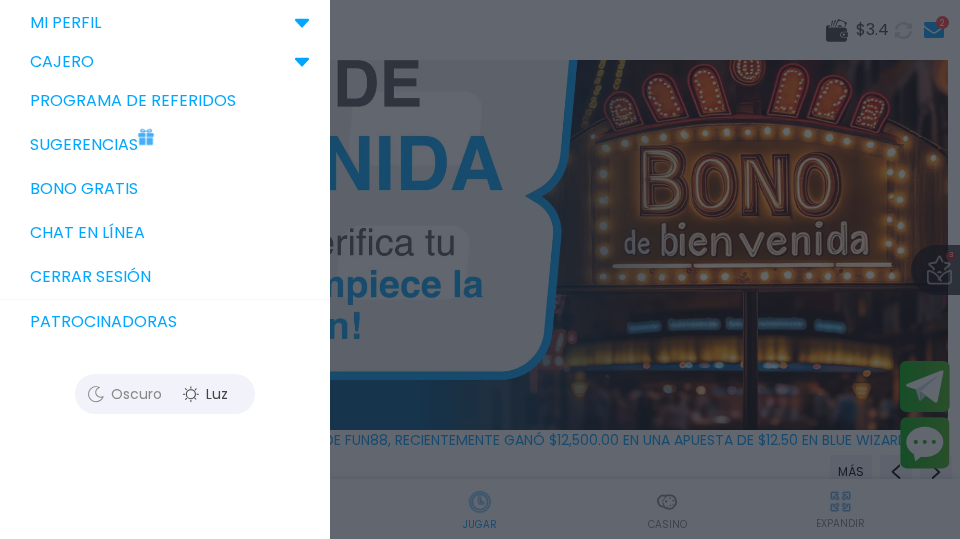 click on "Bono Gratis" at bounding box center [165, 189] 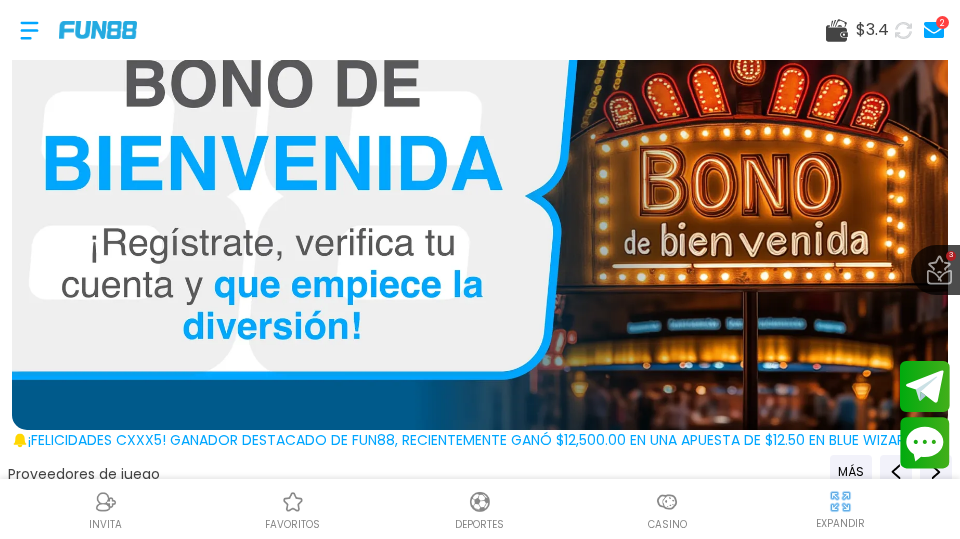 scroll, scrollTop: 0, scrollLeft: 0, axis: both 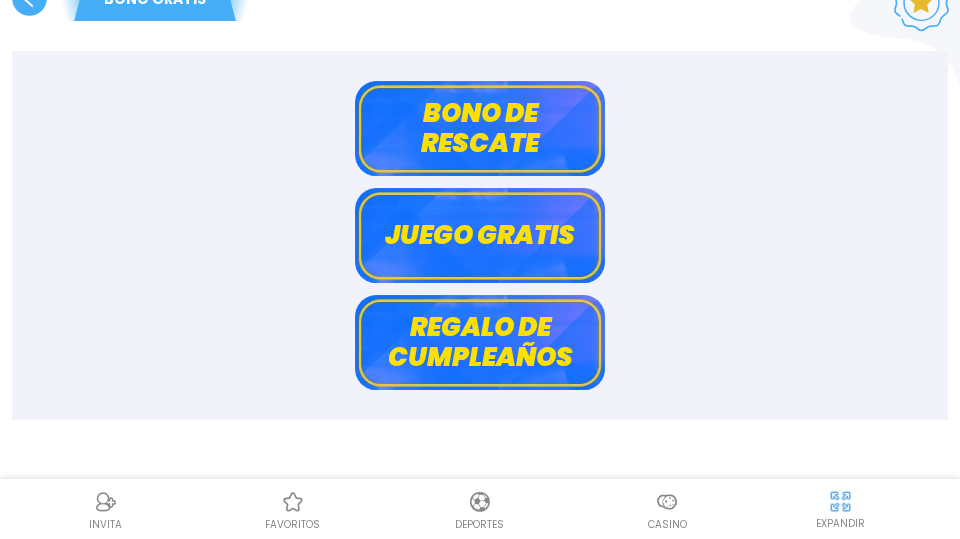 click on "Bono de rescate" at bounding box center [480, 128] 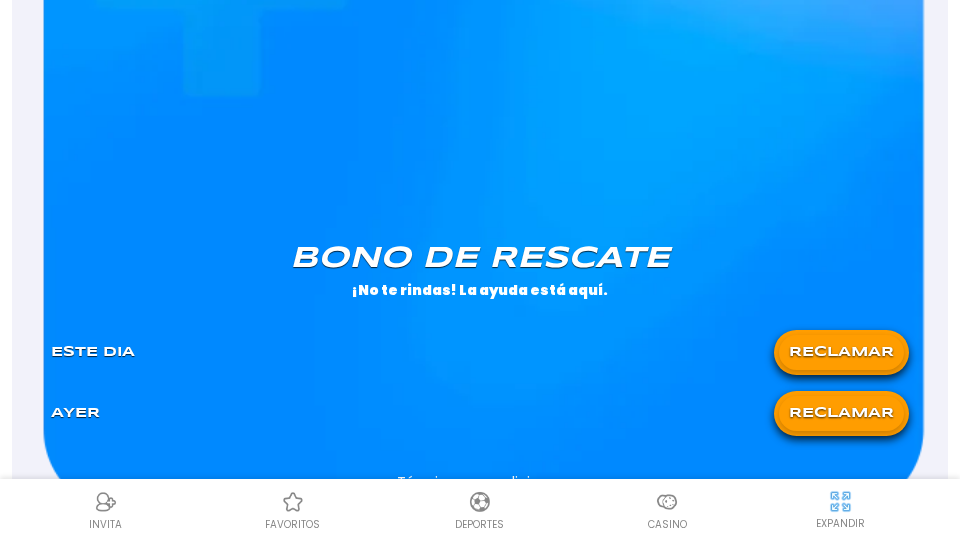 scroll, scrollTop: 1451, scrollLeft: 0, axis: vertical 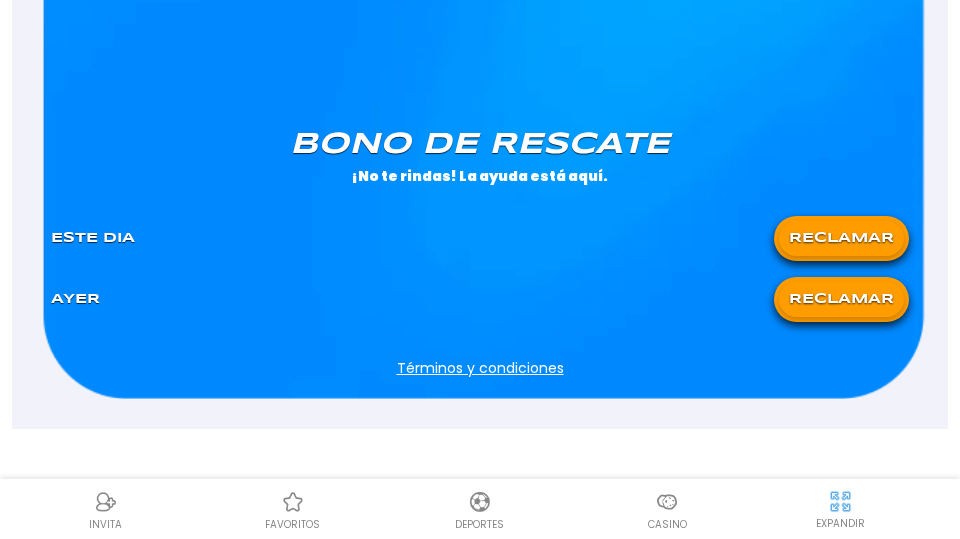 click on "RECLAMAR" at bounding box center (841, 299) 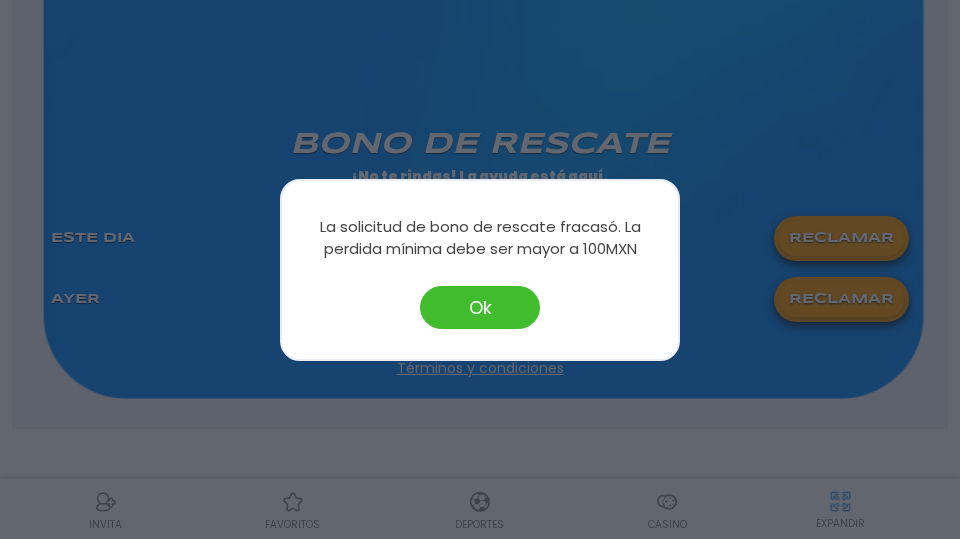 click on "Ok" at bounding box center [480, 307] 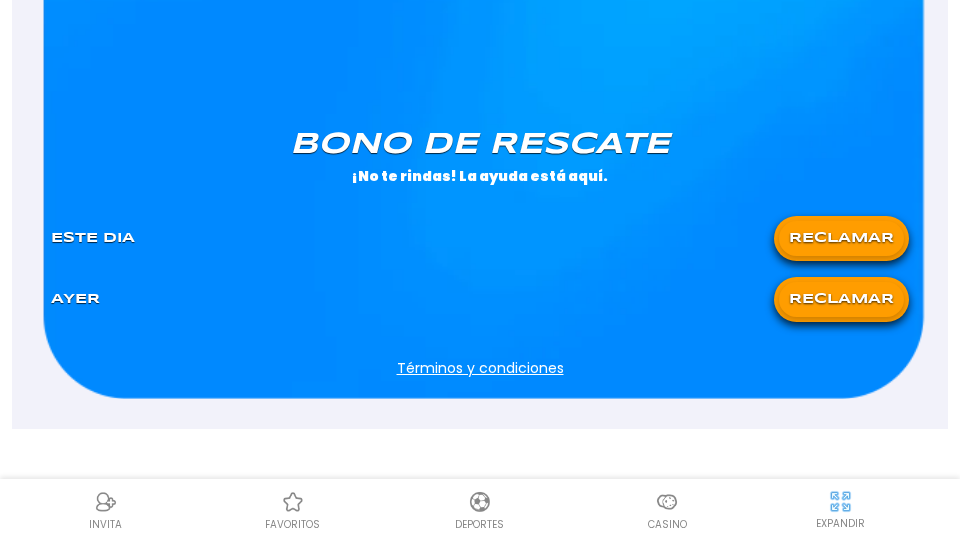 click on "RECLAMAR" at bounding box center [841, 238] 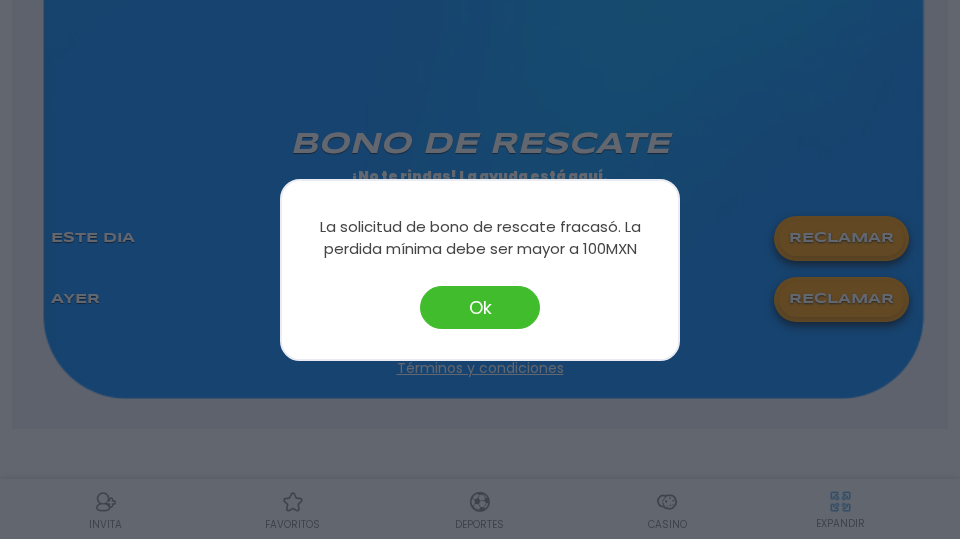 click at bounding box center [480, 269] 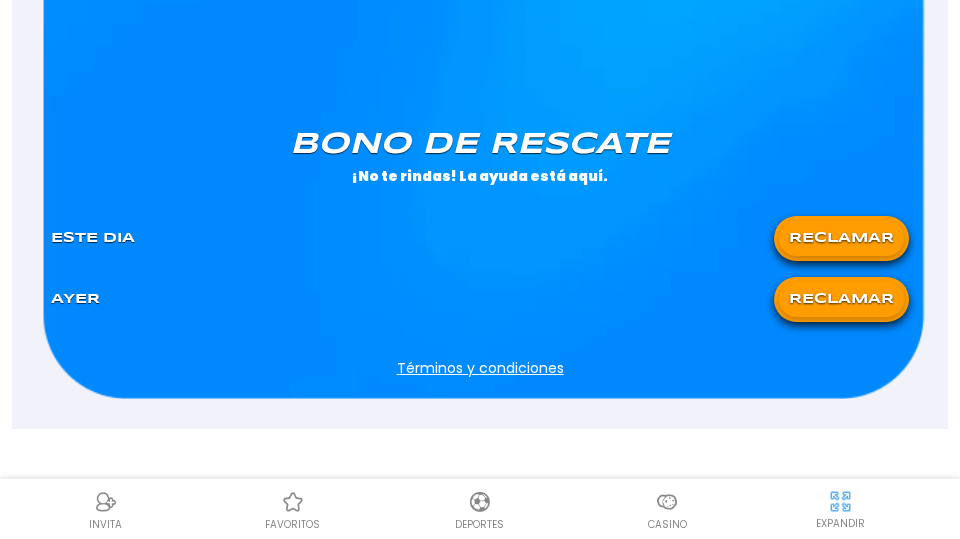 click on "Casino" at bounding box center [667, 509] 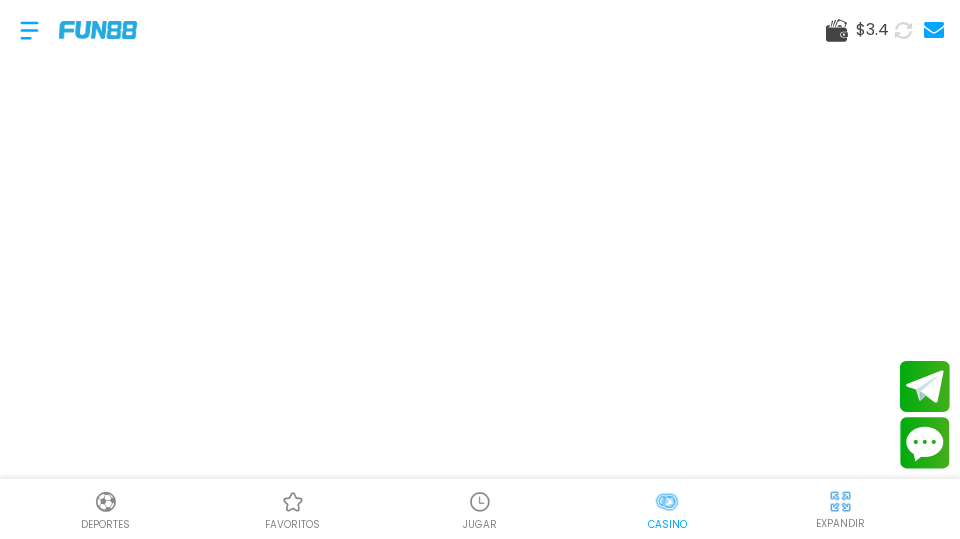 click on "JUGAR" at bounding box center (479, 509) 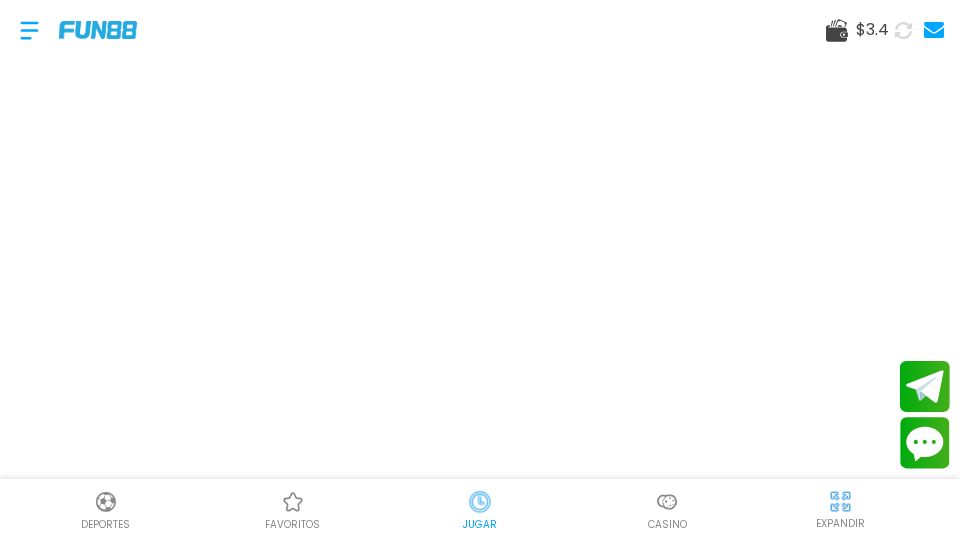 scroll, scrollTop: 6, scrollLeft: 0, axis: vertical 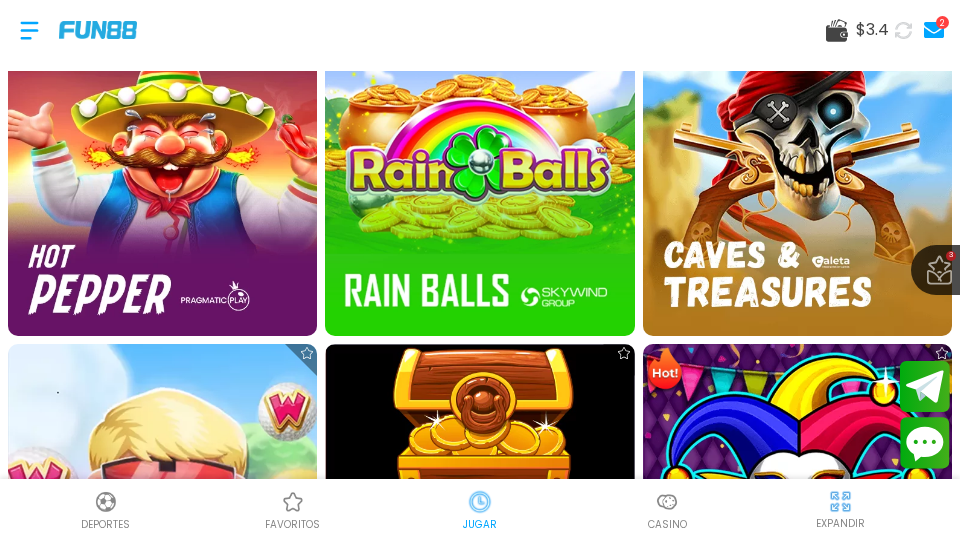 click at bounding box center (162, 180) 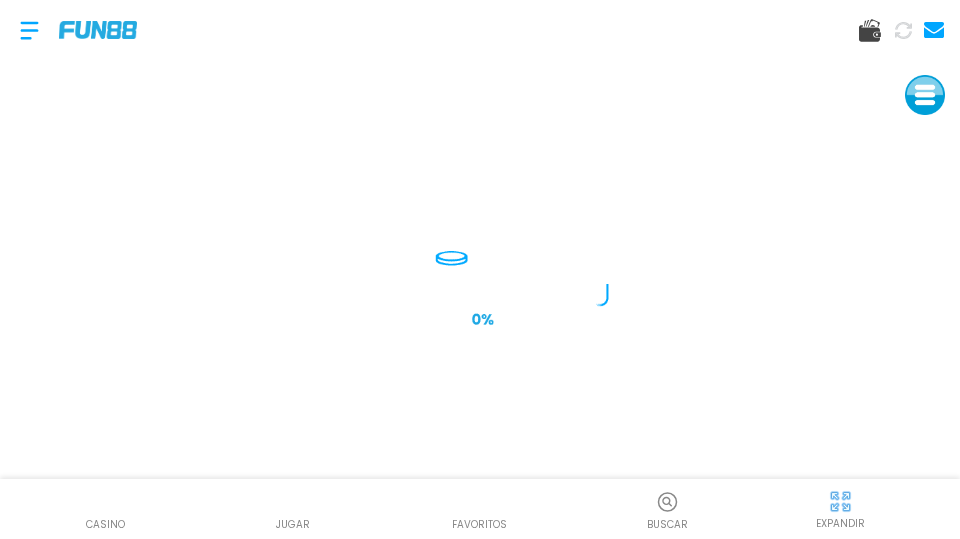 scroll, scrollTop: 0, scrollLeft: 0, axis: both 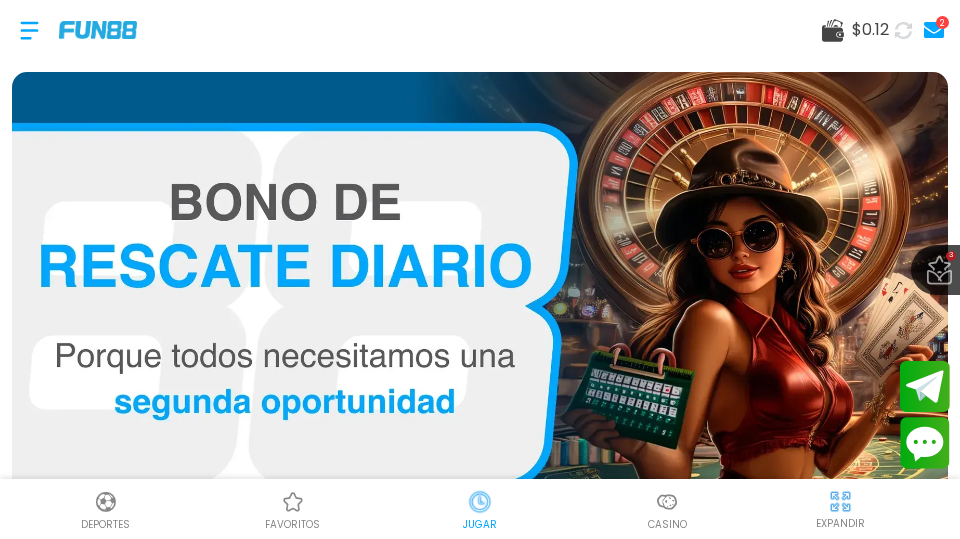 click 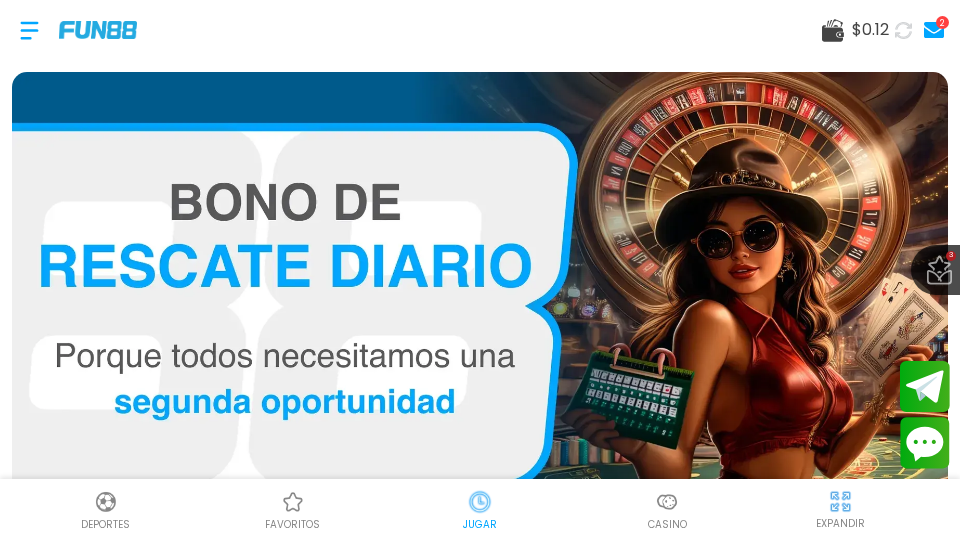 click on "2" at bounding box center (934, 30) 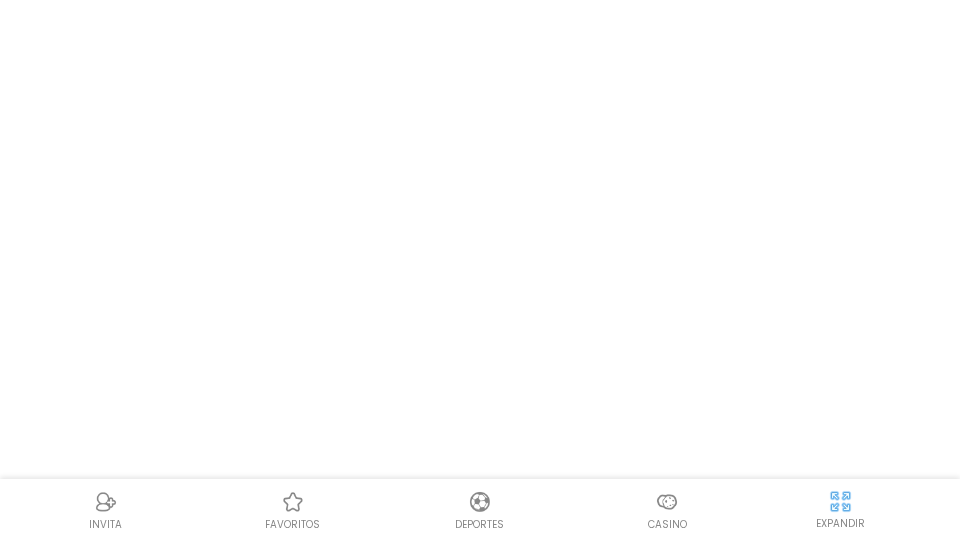 click on "INVITA favoritos Deportes Casino EXPANDIR Bienvenido ,  mariselamedina! Depósito Retirar Apuestas Deportivas Mejor cuota Apuesta y Gana Más transmisiones Casino   Promociones   BLOGS   NOTICIAS   MI PERFIL Información personal Verificación de Usuario Verificado Cambiar Contraseña CAJERO Deposito Retiros Transacciones Transacciones financieras Historial de Bonos Programa de referidos   Sugerencias   Bono Gratis   Chat en línea   Cerrar sesión Patrocinadoras Oscuro Luz" at bounding box center [480, 269] 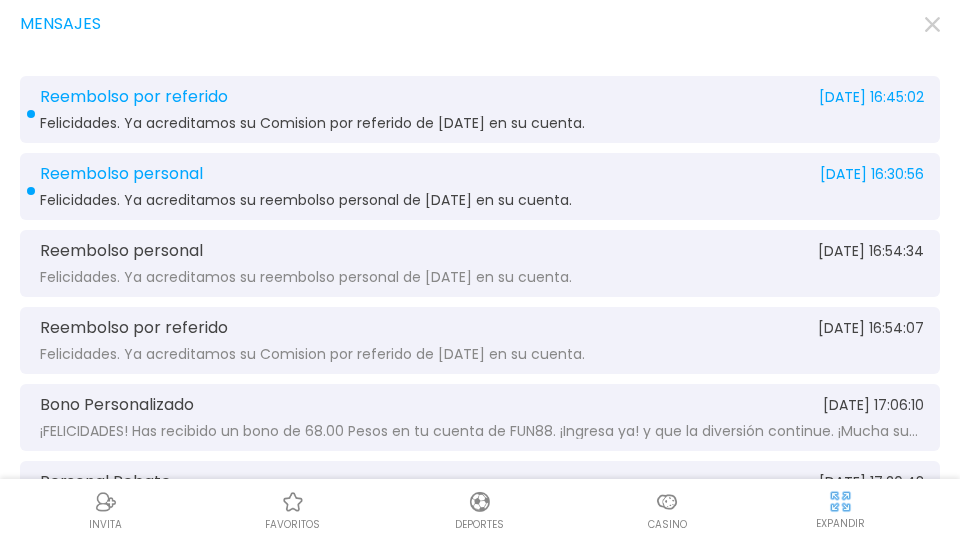 click 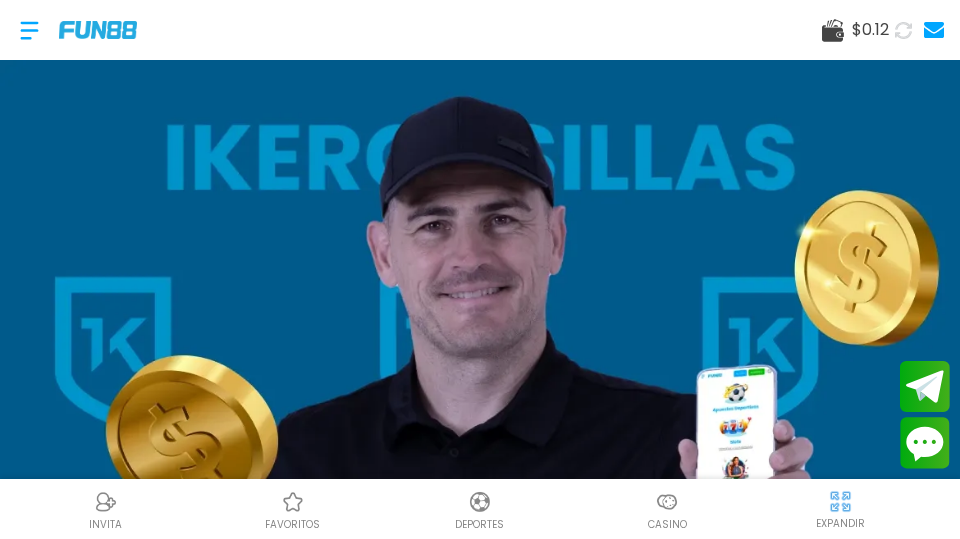 click at bounding box center (29, 30) 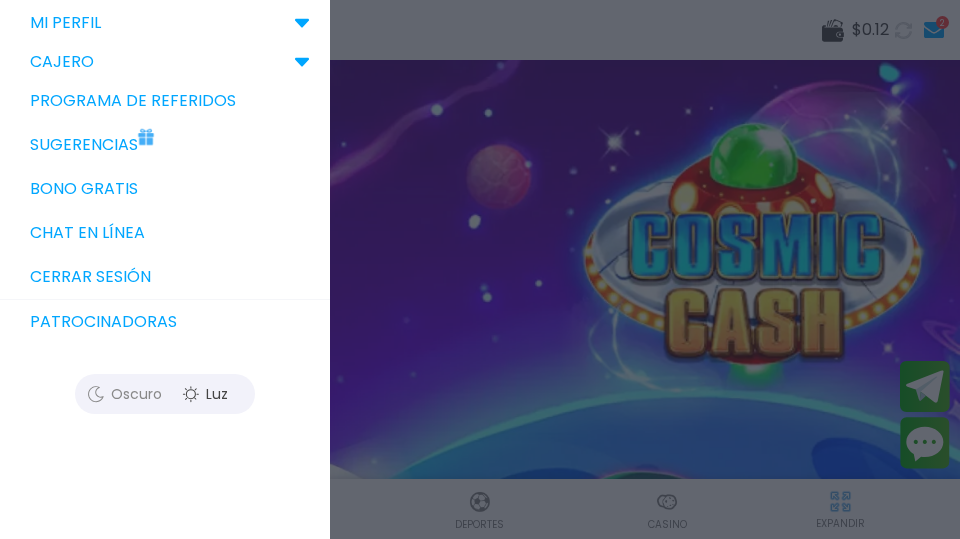 click on "Bono Gratis" at bounding box center [165, 189] 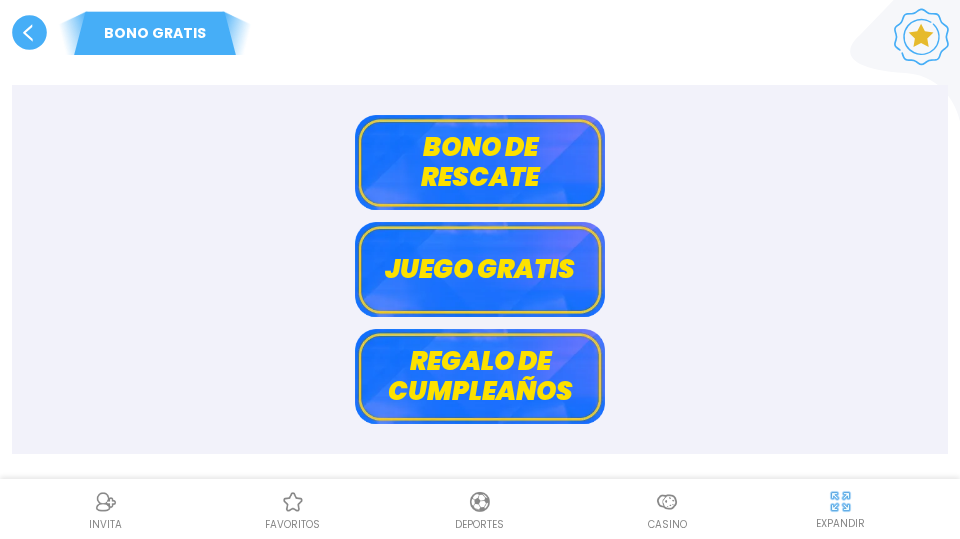 click on "Juego gratis" at bounding box center (480, 269) 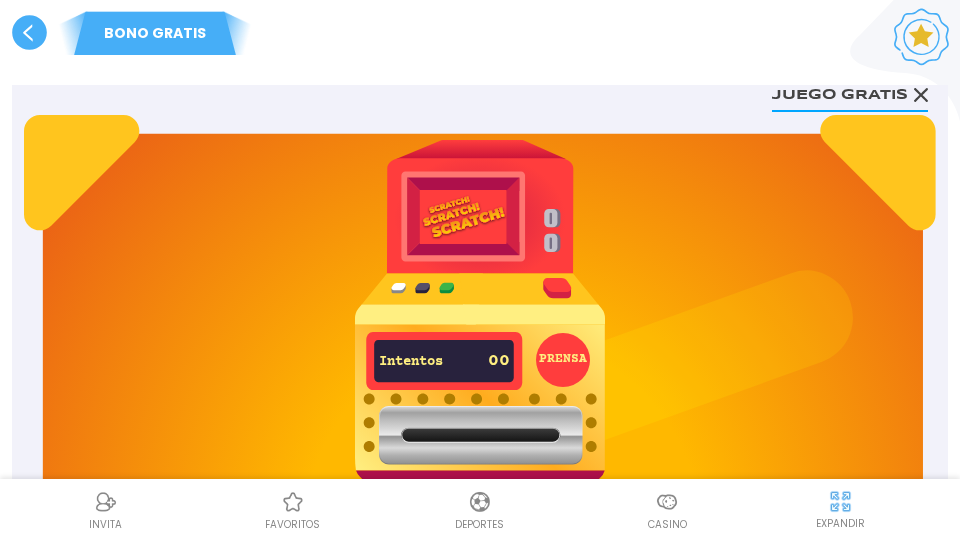 click on "PRENSA" at bounding box center [563, 360] 